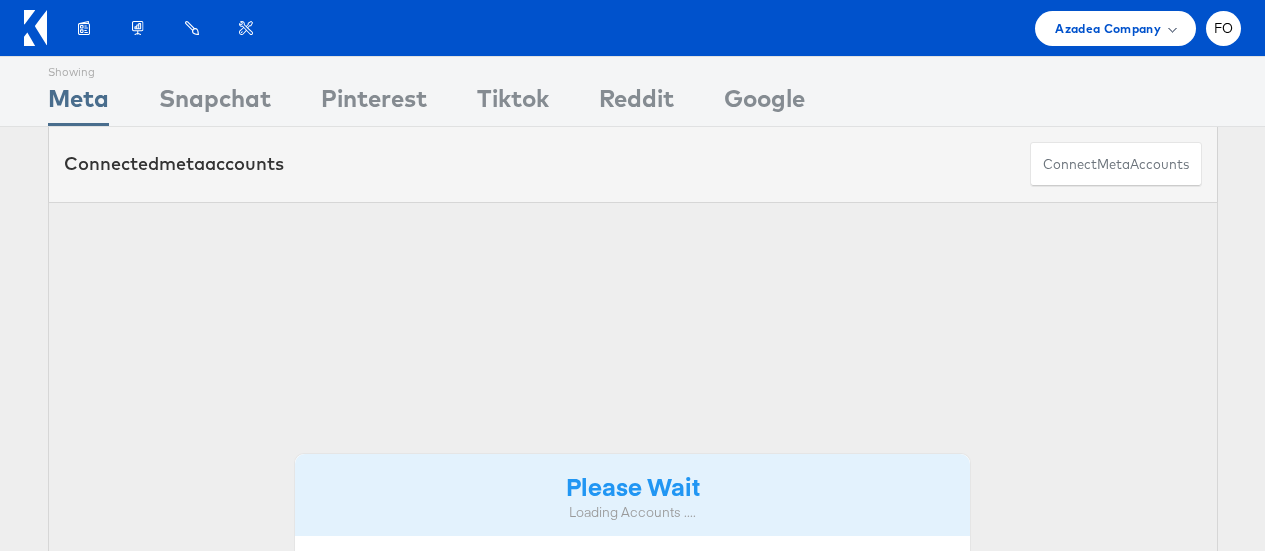 scroll, scrollTop: 0, scrollLeft: 0, axis: both 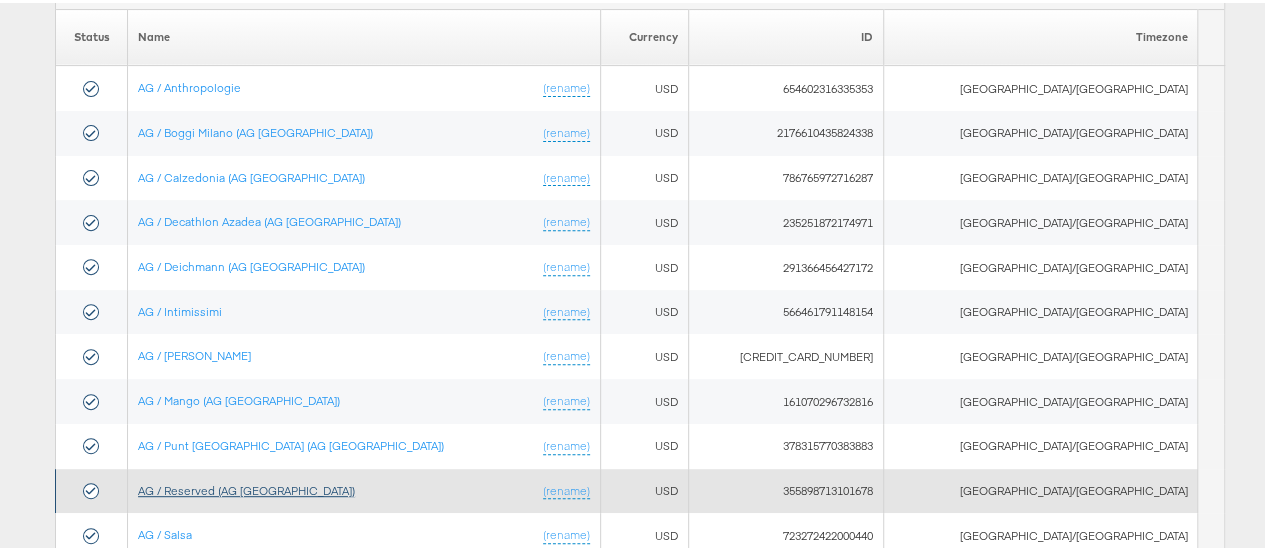 click on "AG / Reserved (AG [GEOGRAPHIC_DATA])" at bounding box center (246, 487) 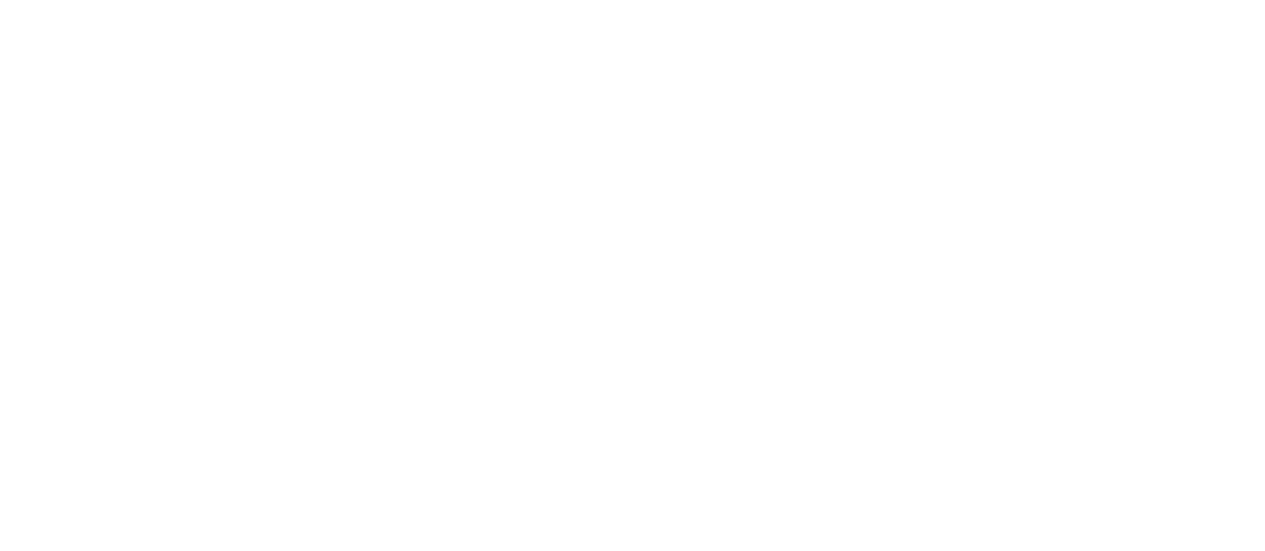 scroll, scrollTop: 0, scrollLeft: 0, axis: both 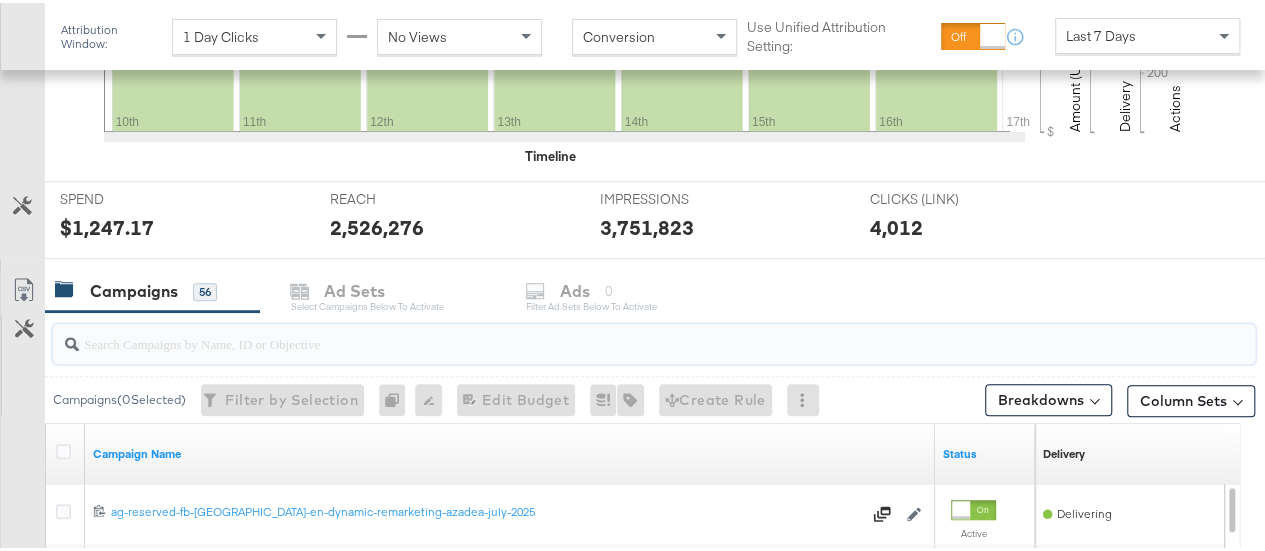 click at bounding box center [614, 332] 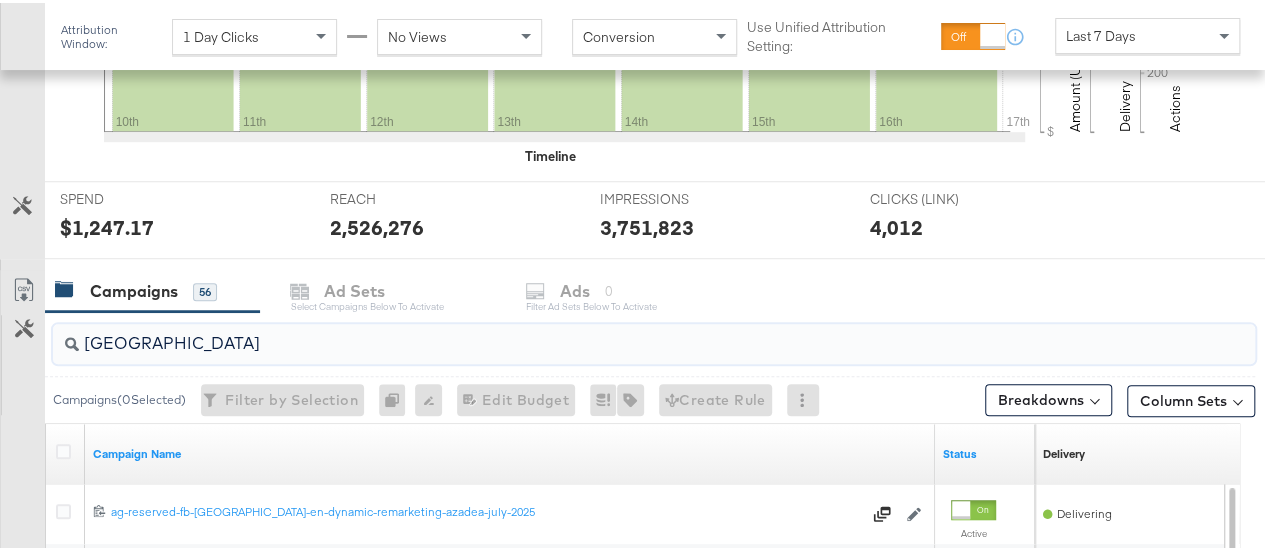 type on "[GEOGRAPHIC_DATA]" 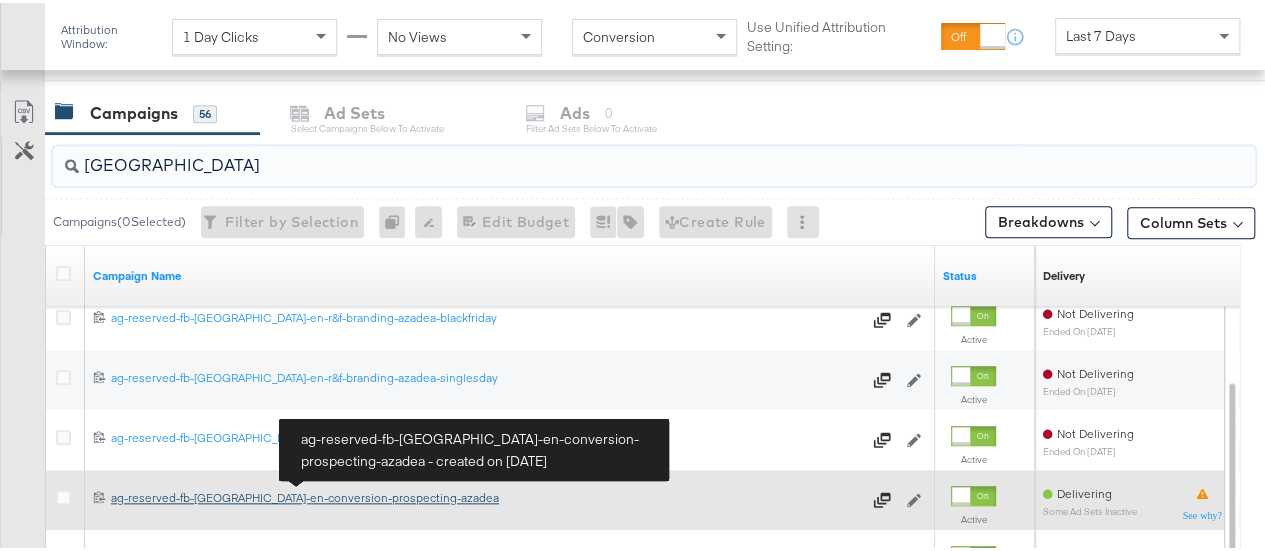 click on "ag-reserved-fb-[GEOGRAPHIC_DATA]-en-conversion-prospecting-azadea ag-reserved-fb-[GEOGRAPHIC_DATA]-en-conversion-prospecting-azadea" at bounding box center (486, 495) 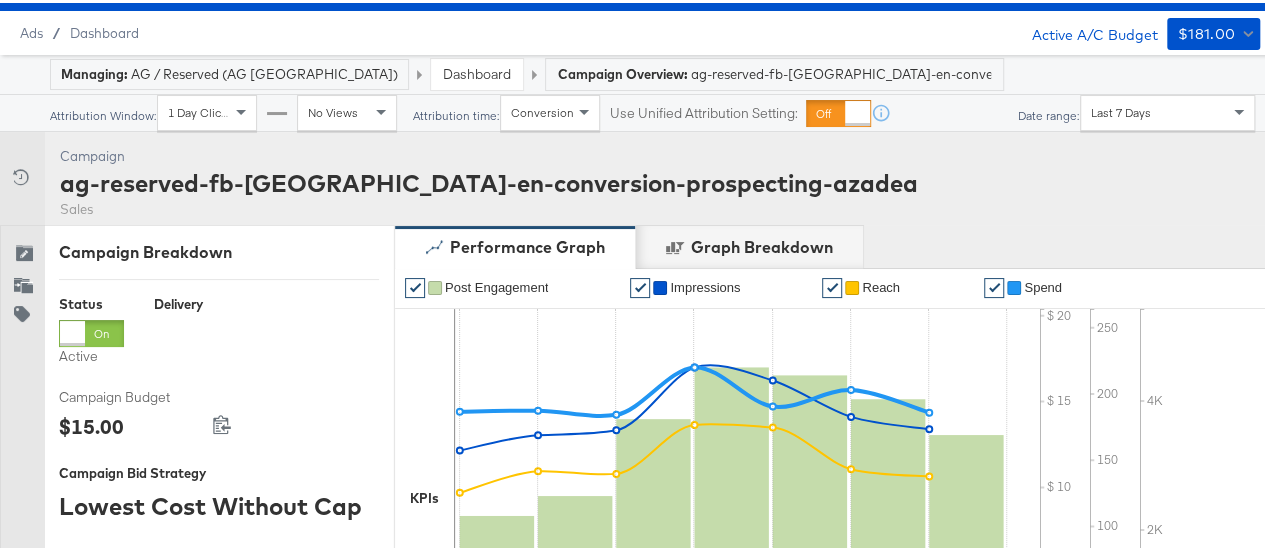scroll, scrollTop: 980, scrollLeft: 0, axis: vertical 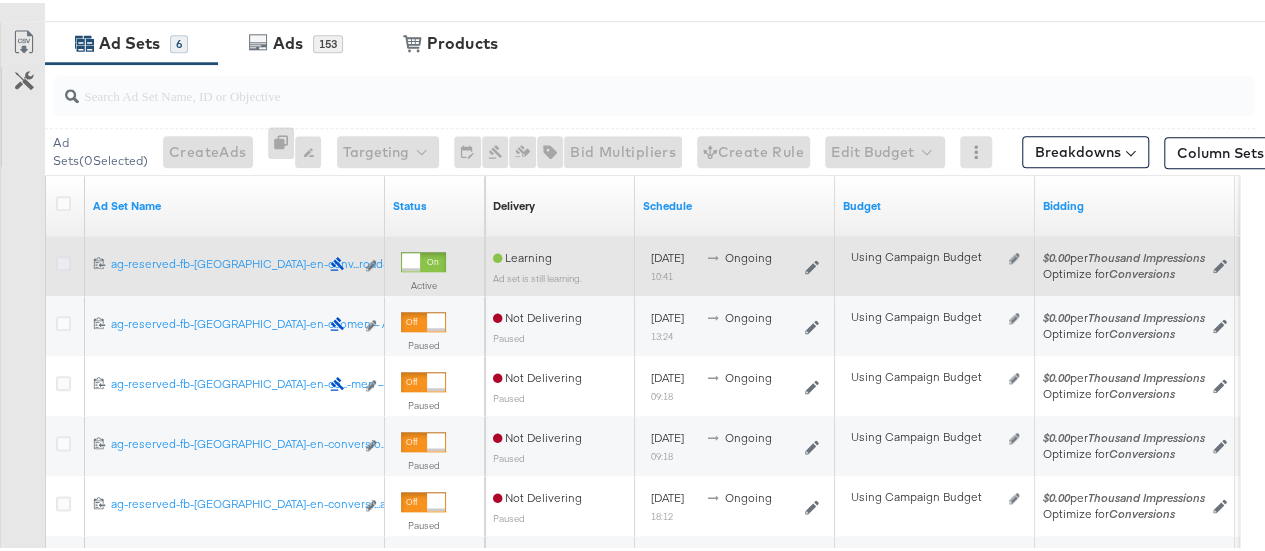 click at bounding box center [63, 260] 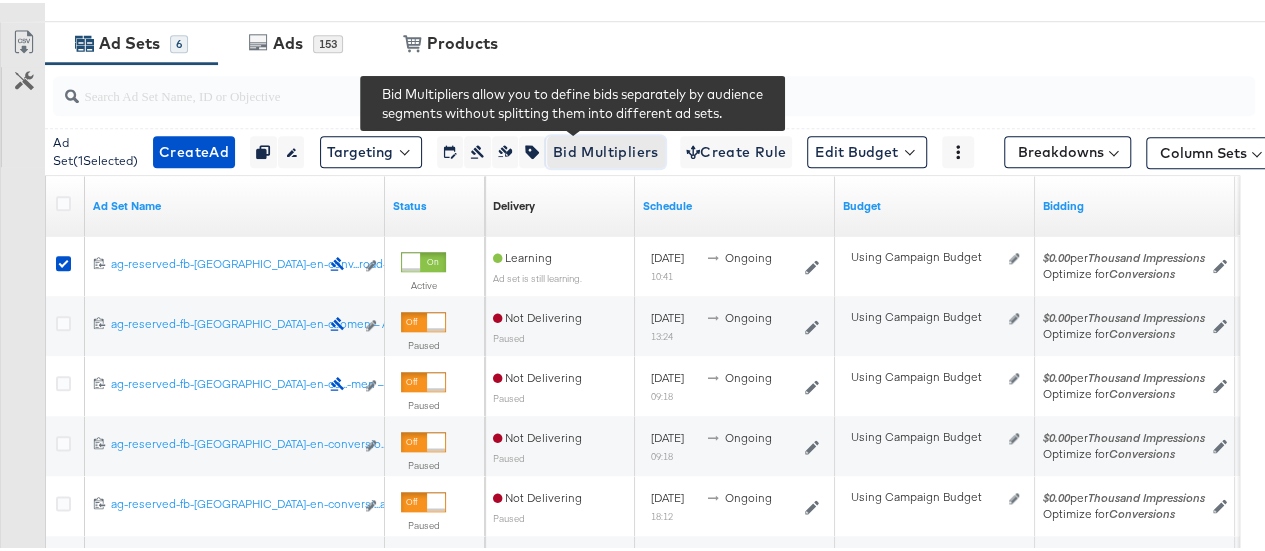 click on "Bid Multipliers" at bounding box center [606, 149] 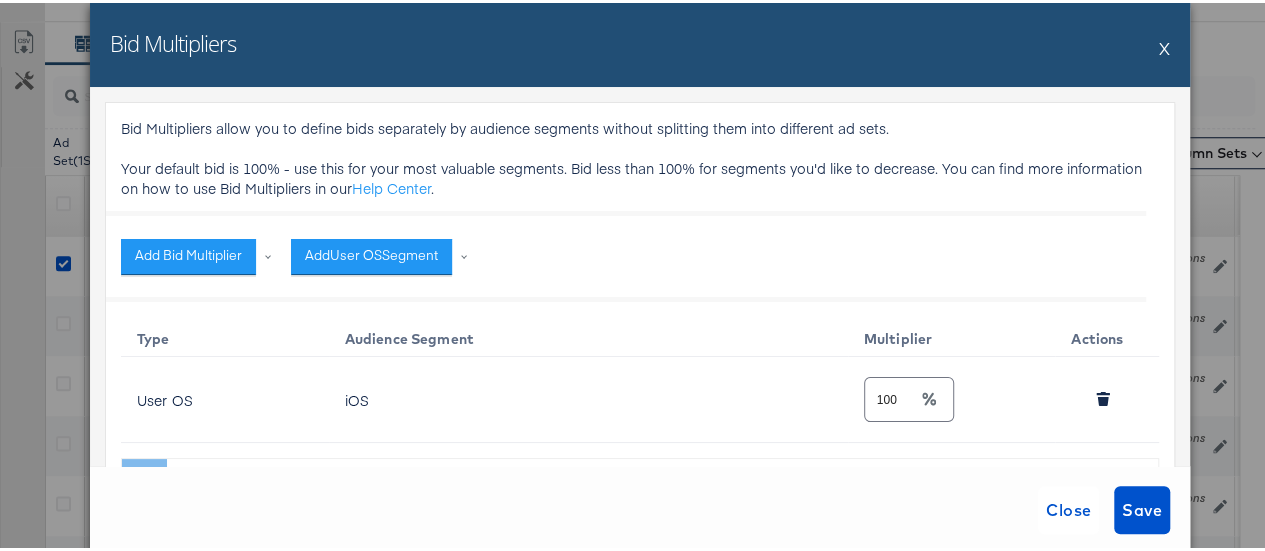 scroll, scrollTop: 84, scrollLeft: 0, axis: vertical 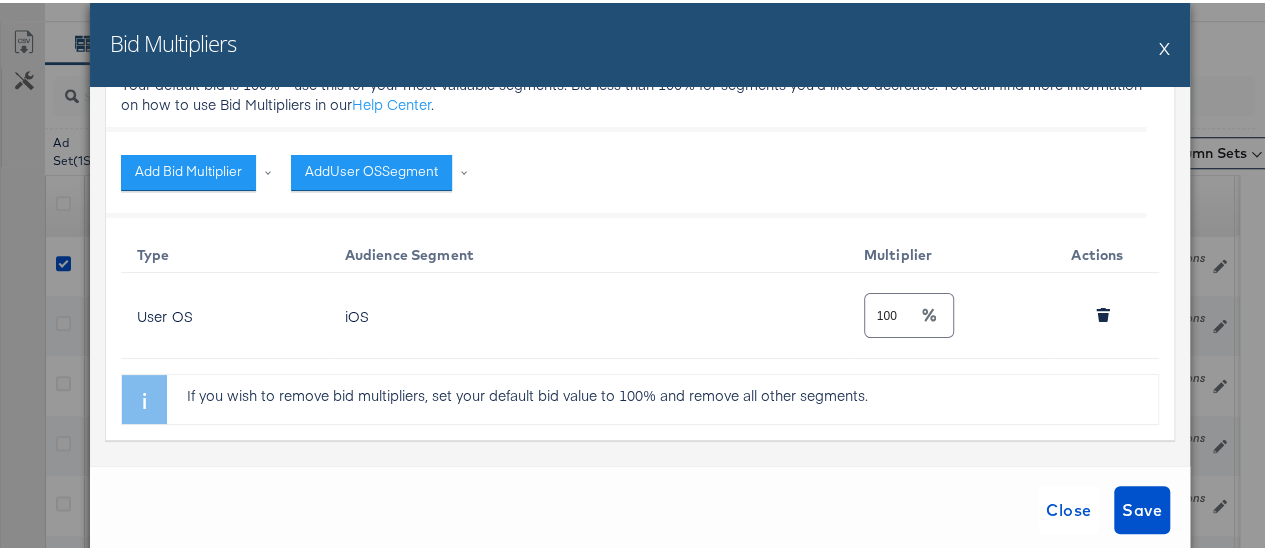 click on "Bid Multipliers X" at bounding box center [640, 42] 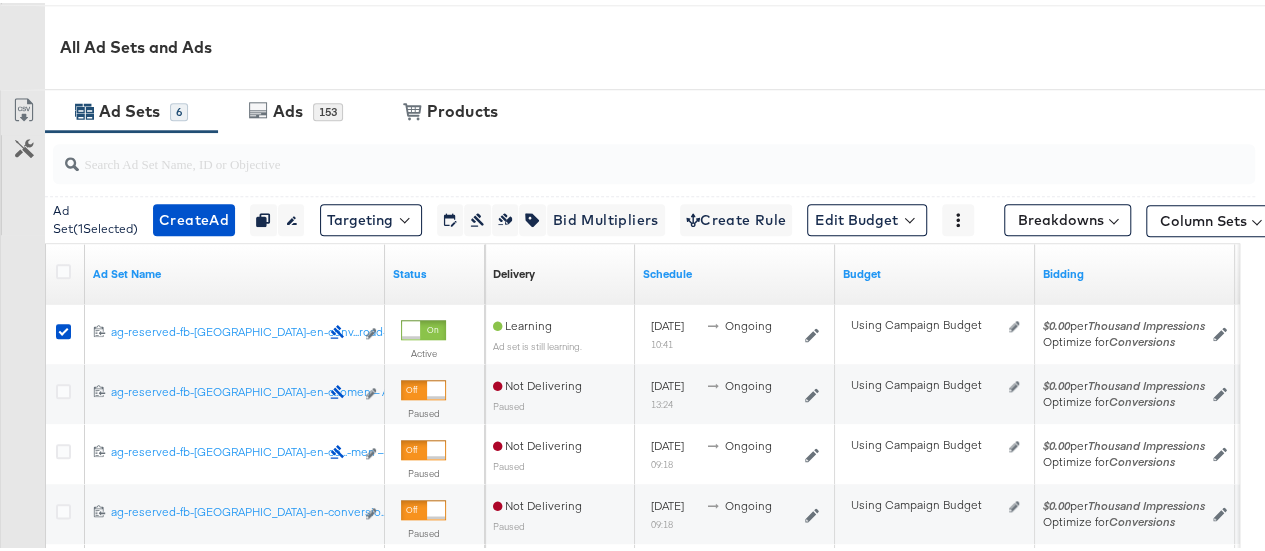 scroll, scrollTop: 914, scrollLeft: 0, axis: vertical 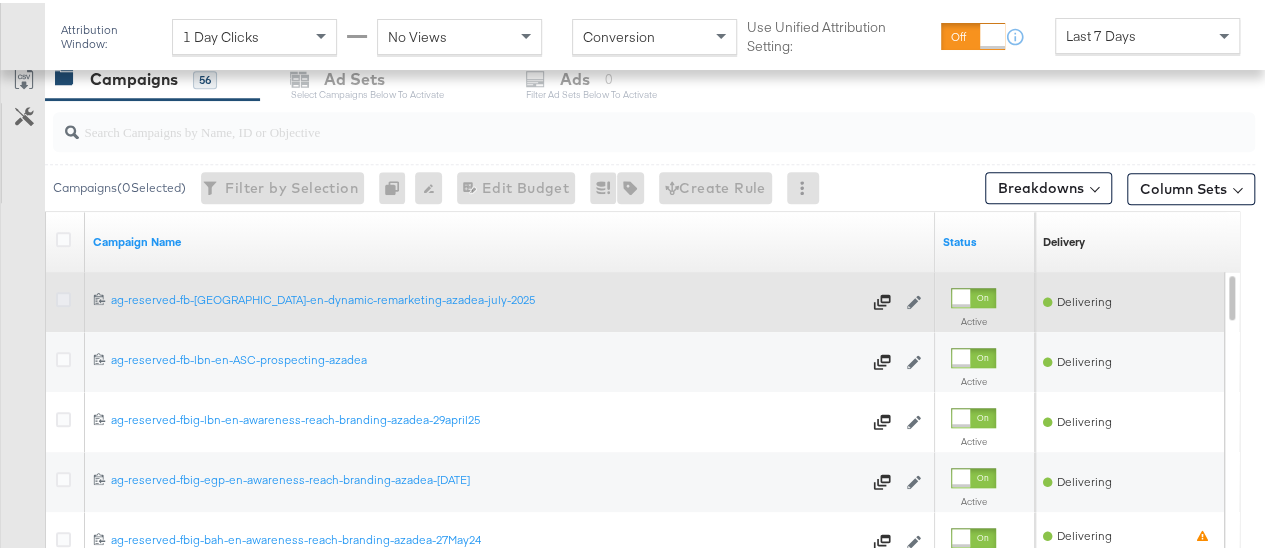 click at bounding box center (63, 296) 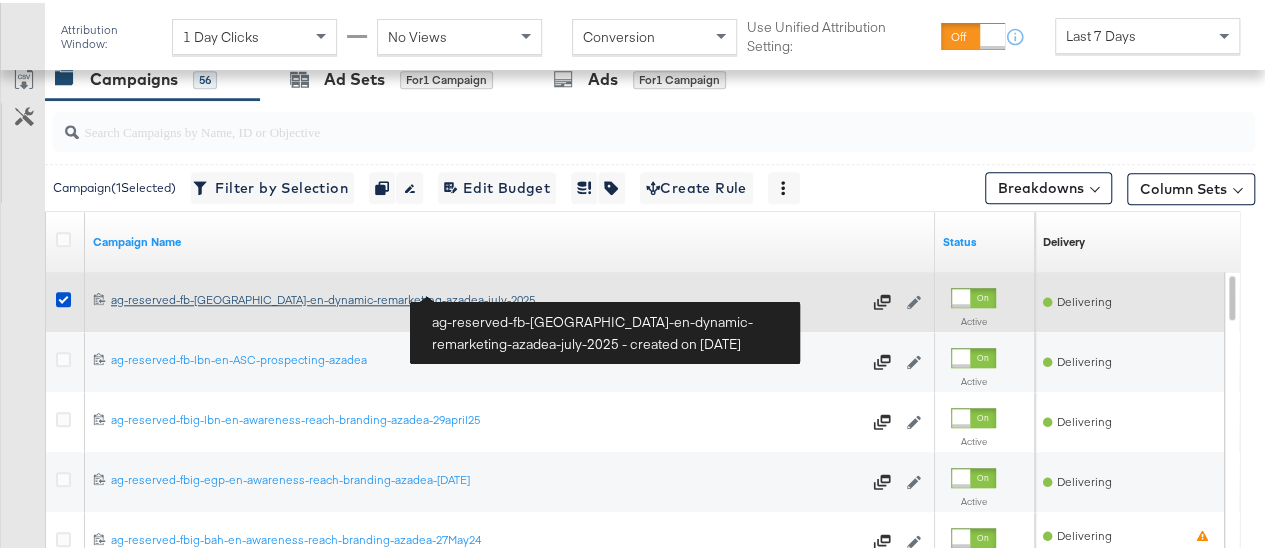 click on "ag-reserved-fb-[GEOGRAPHIC_DATA]-en-dynamic-remarketing-azadea-july-2025 ag-reserved-fb-[GEOGRAPHIC_DATA]-en-dynamic-remarketing-[GEOGRAPHIC_DATA]-july-2025" at bounding box center [486, 297] 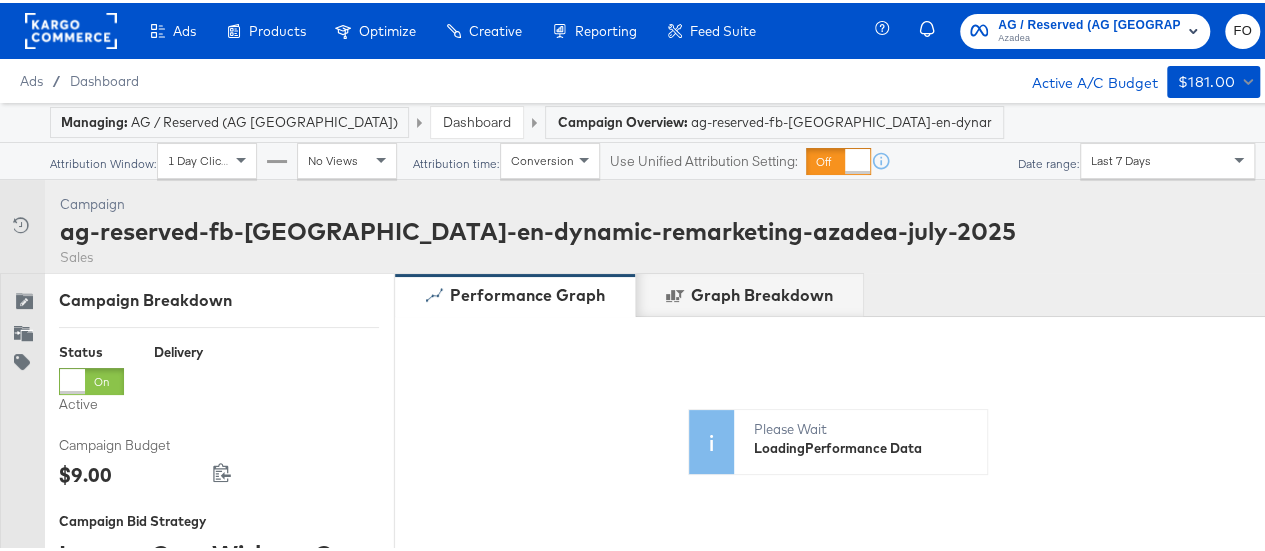 scroll, scrollTop: 0, scrollLeft: 0, axis: both 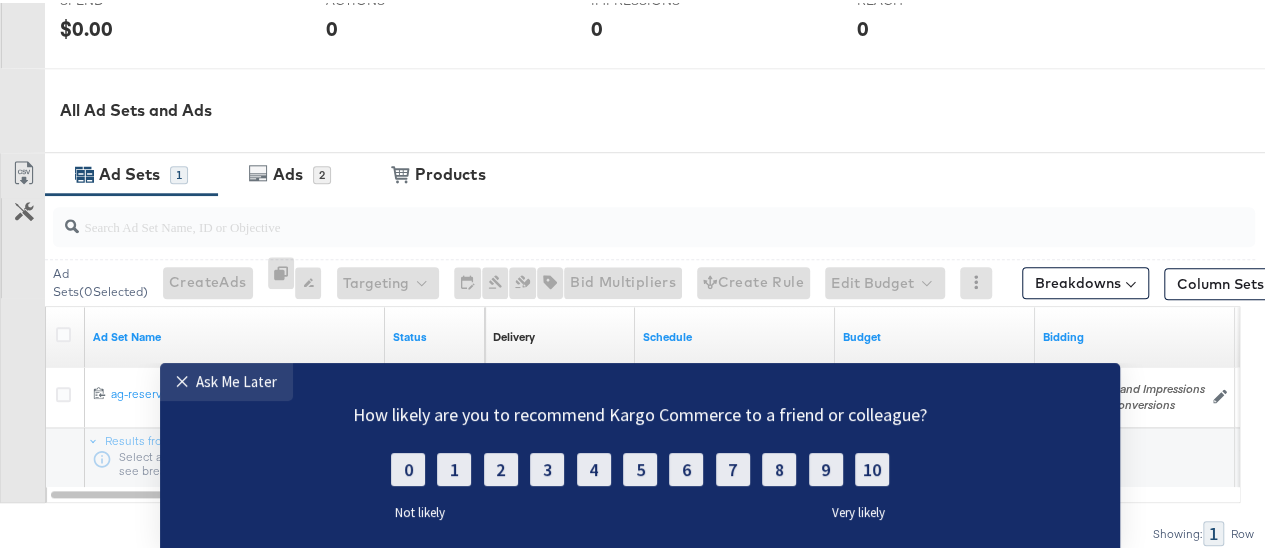 click on "✕ Ask Me Later How likely are you to recommend Kargo Commerce to a friend or colleague? 0 1 2 3 4 5 6 7 8 9 10 Submit Not likely Very likely   Thanks!" at bounding box center (640, 458) 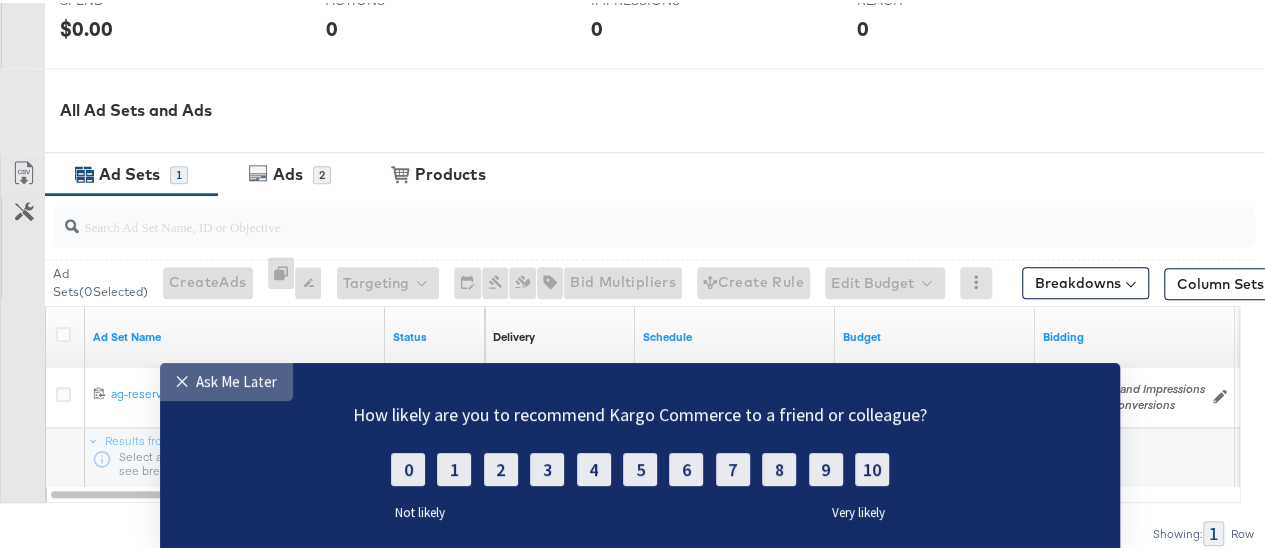 click on "✕" at bounding box center (186, 381) 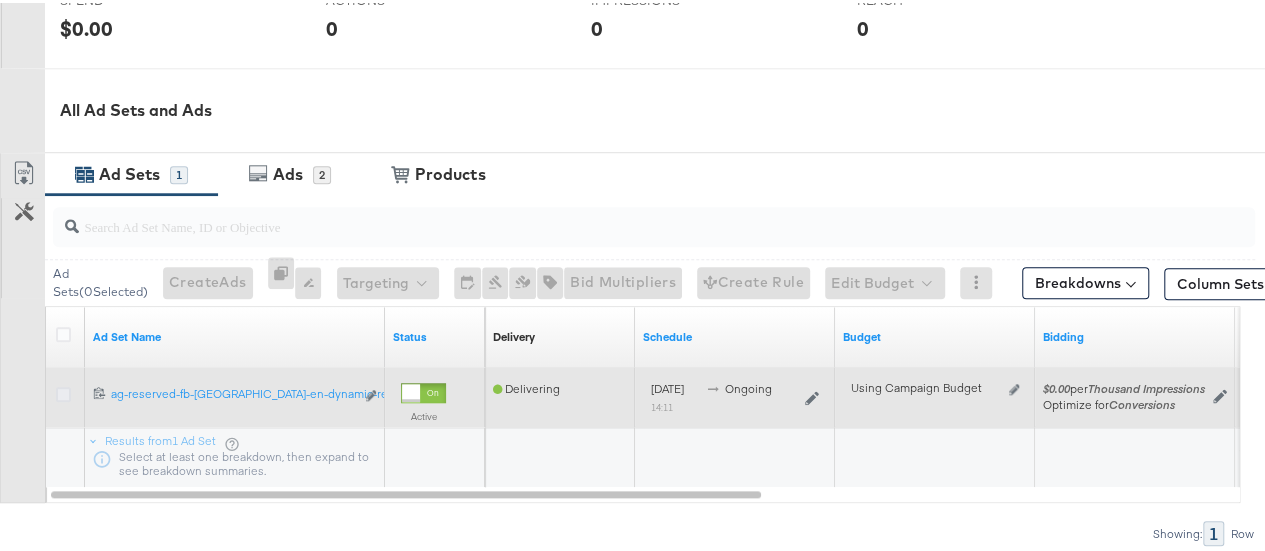click at bounding box center (63, 391) 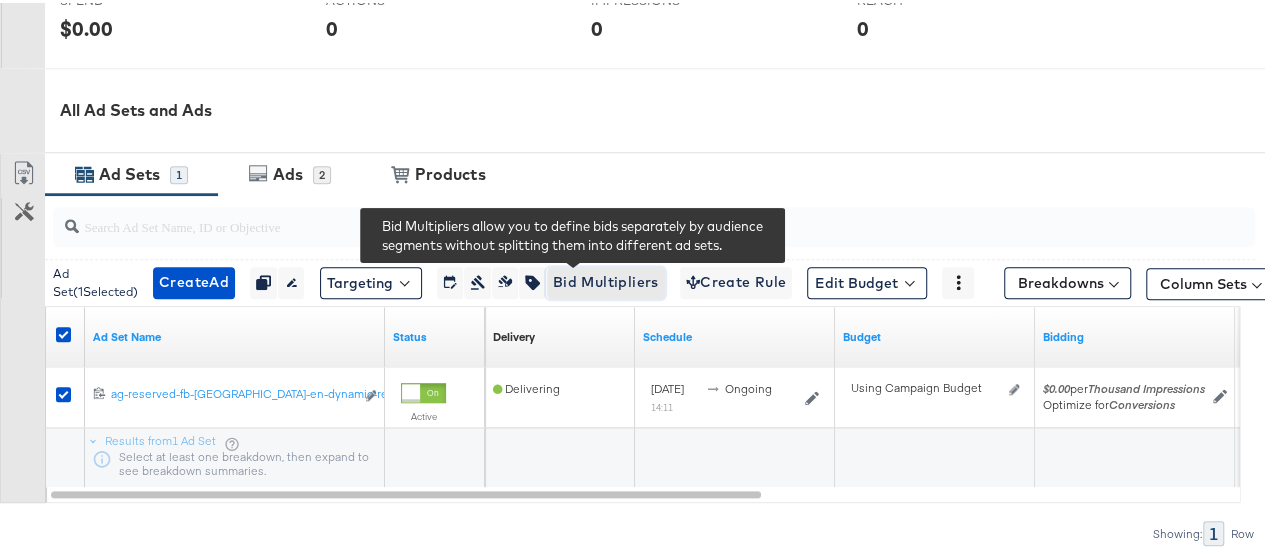 click on "Bid Multipliers" at bounding box center (606, 279) 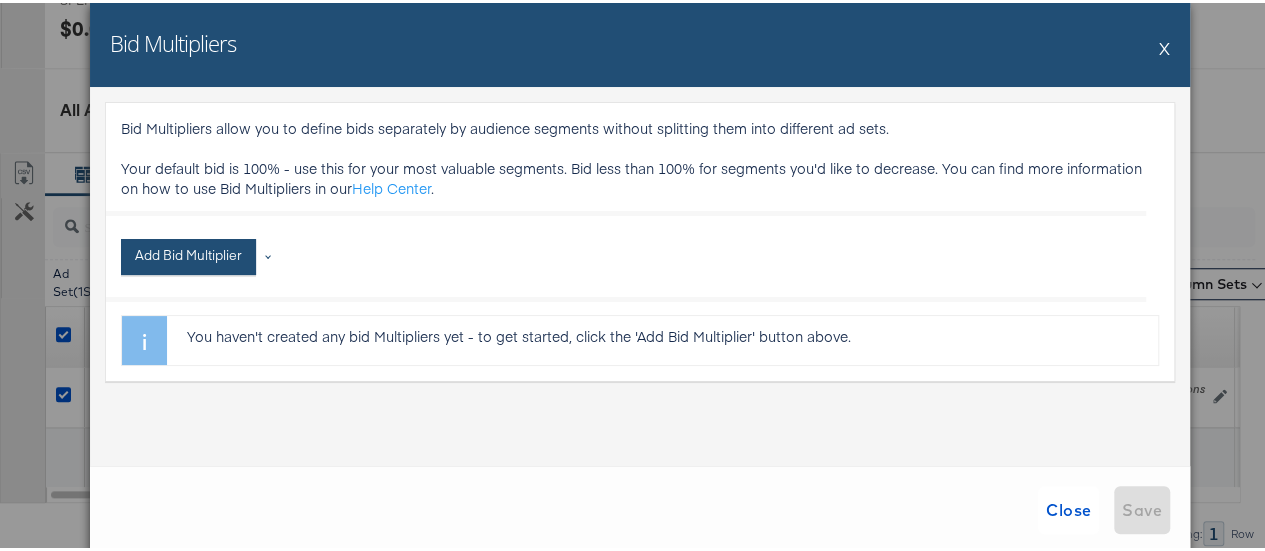 click on "Add Bid Multiplier" at bounding box center [188, 254] 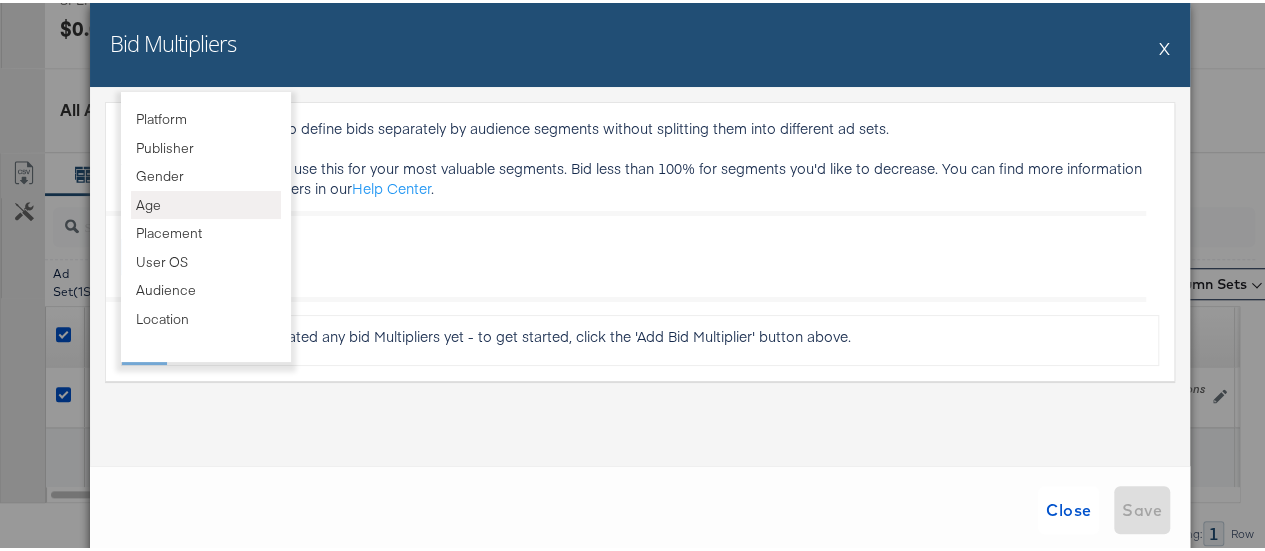 scroll, scrollTop: 0, scrollLeft: 0, axis: both 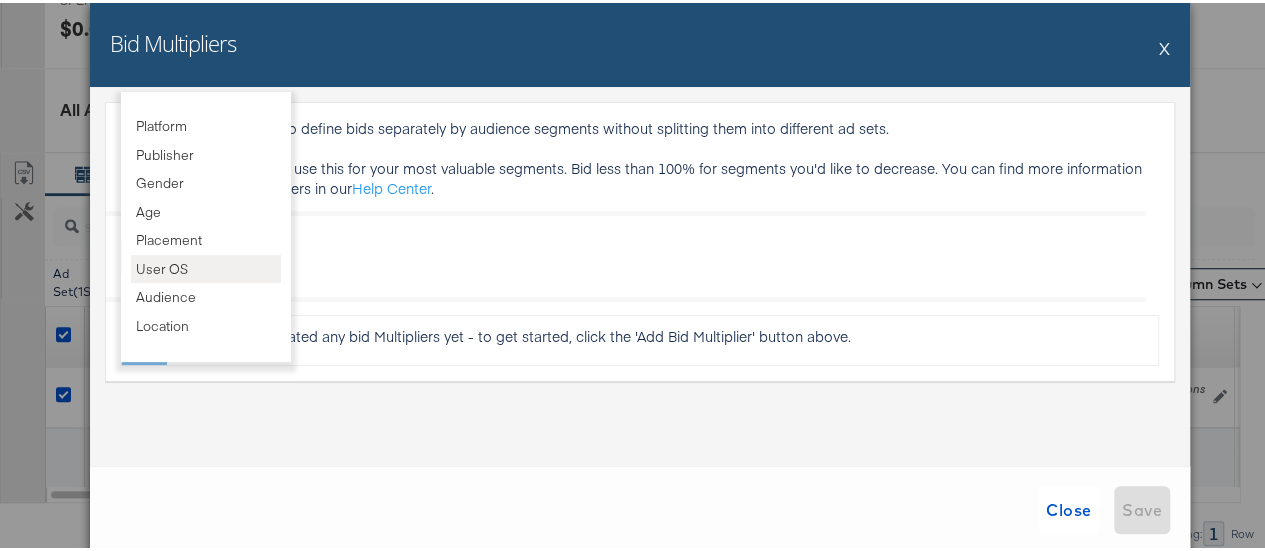 click on "User OS" at bounding box center (206, 266) 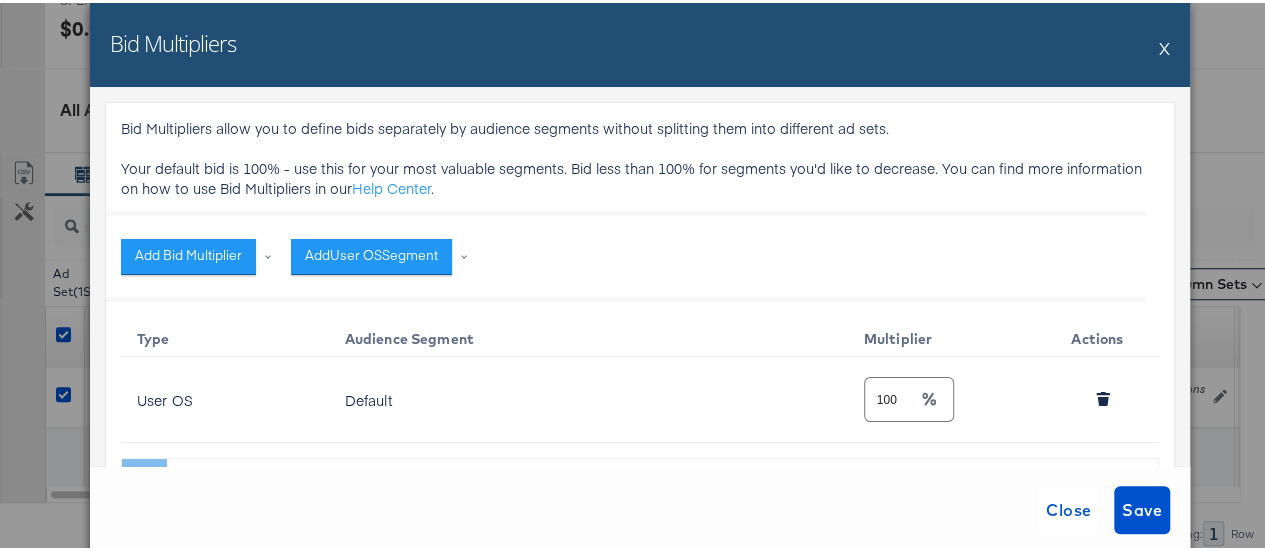 scroll, scrollTop: 84, scrollLeft: 0, axis: vertical 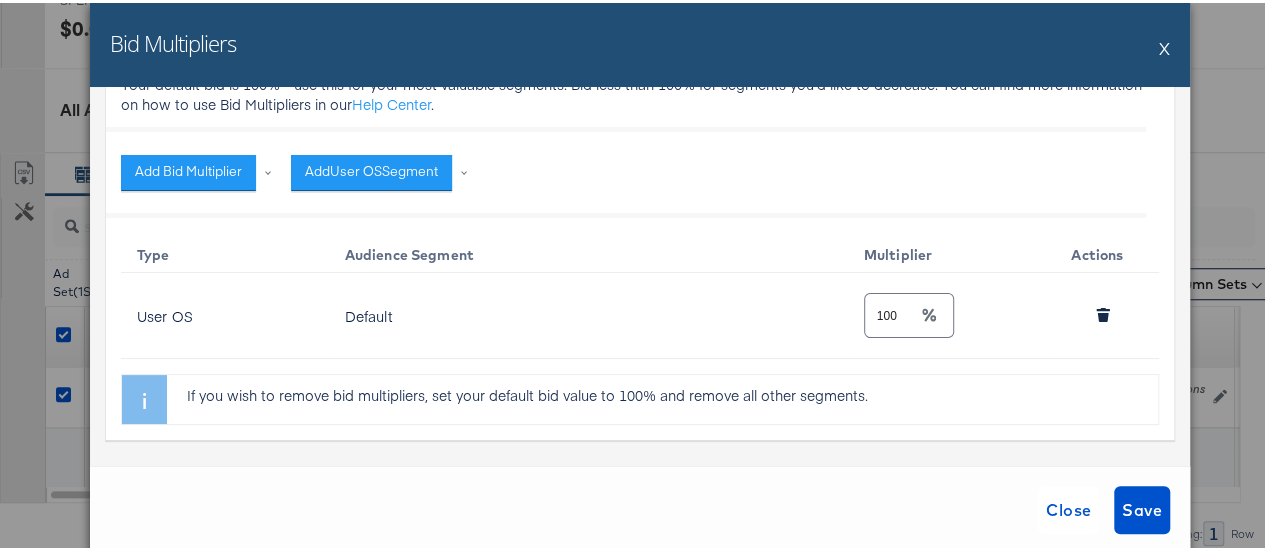 click on "User OS" at bounding box center [225, 313] 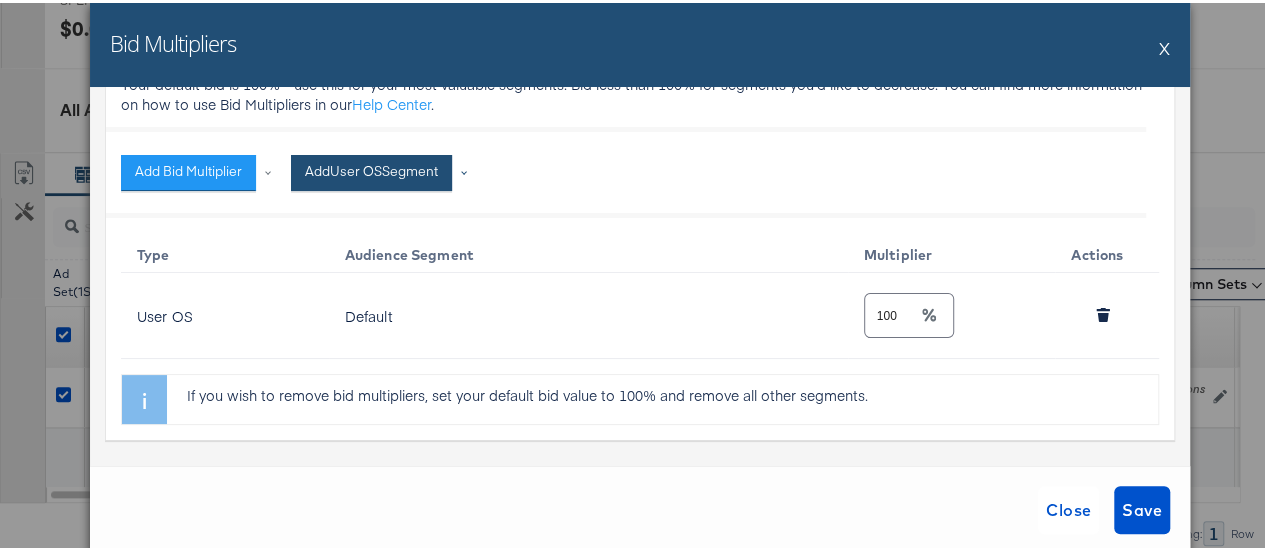 click on "Add  User OS  Segment" at bounding box center (371, 170) 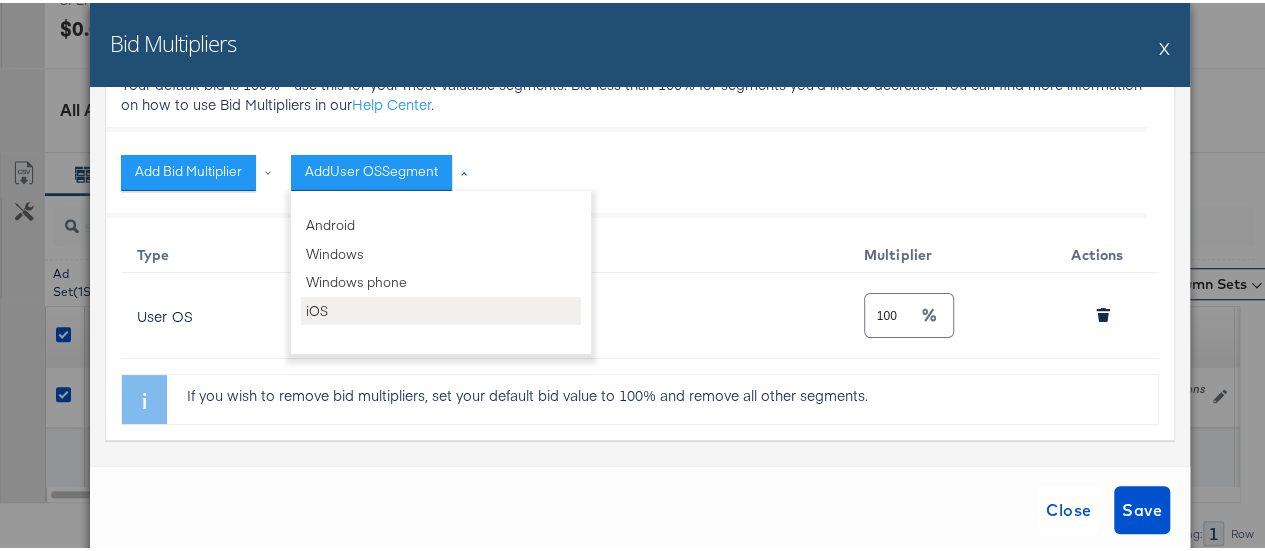click on "iOS" at bounding box center [441, 308] 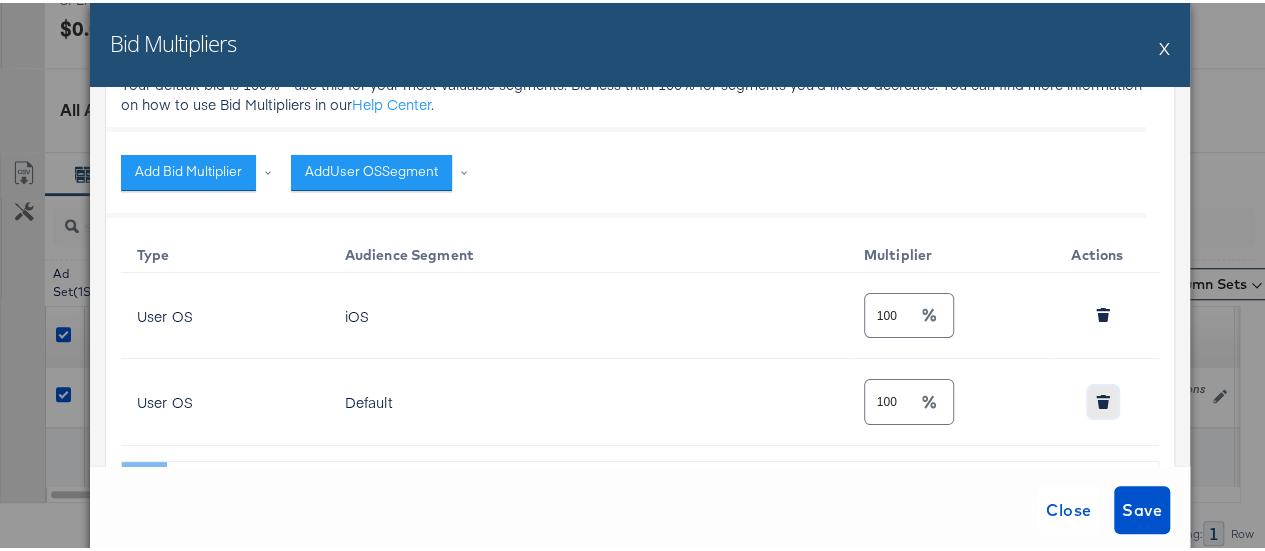 click 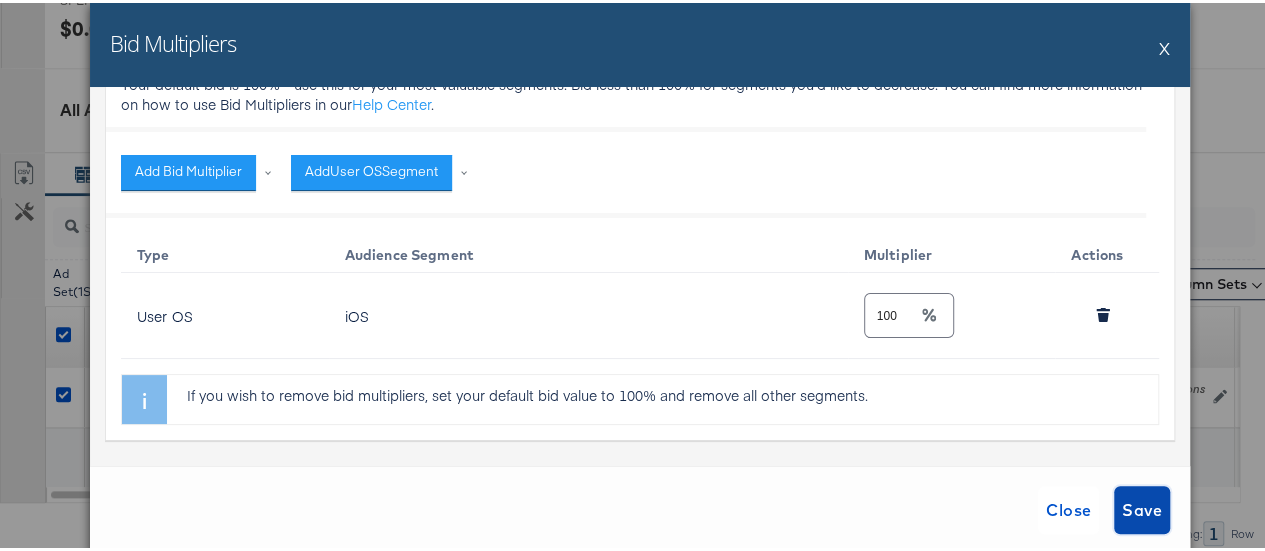 click on "Save" at bounding box center (1142, 507) 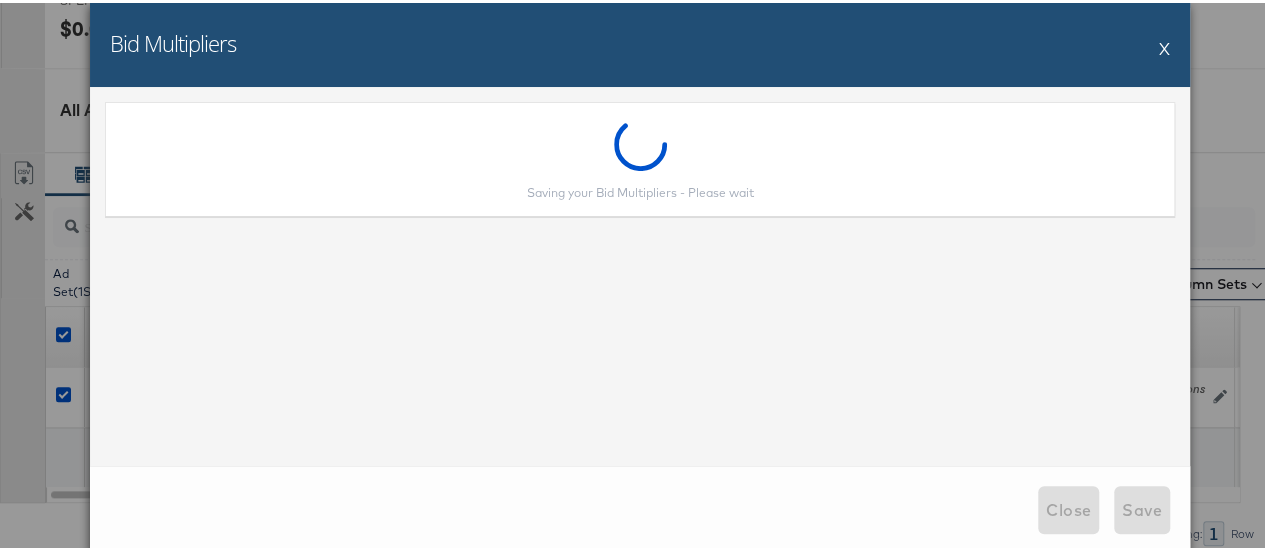 scroll, scrollTop: 0, scrollLeft: 0, axis: both 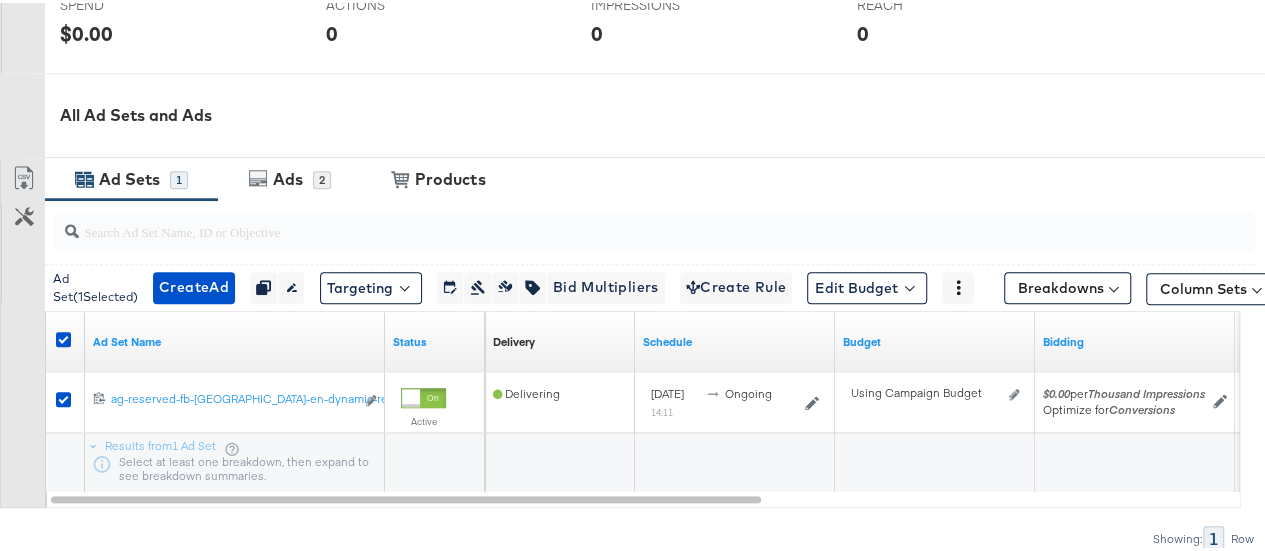 click on "Ad Sets" at bounding box center [129, 176] 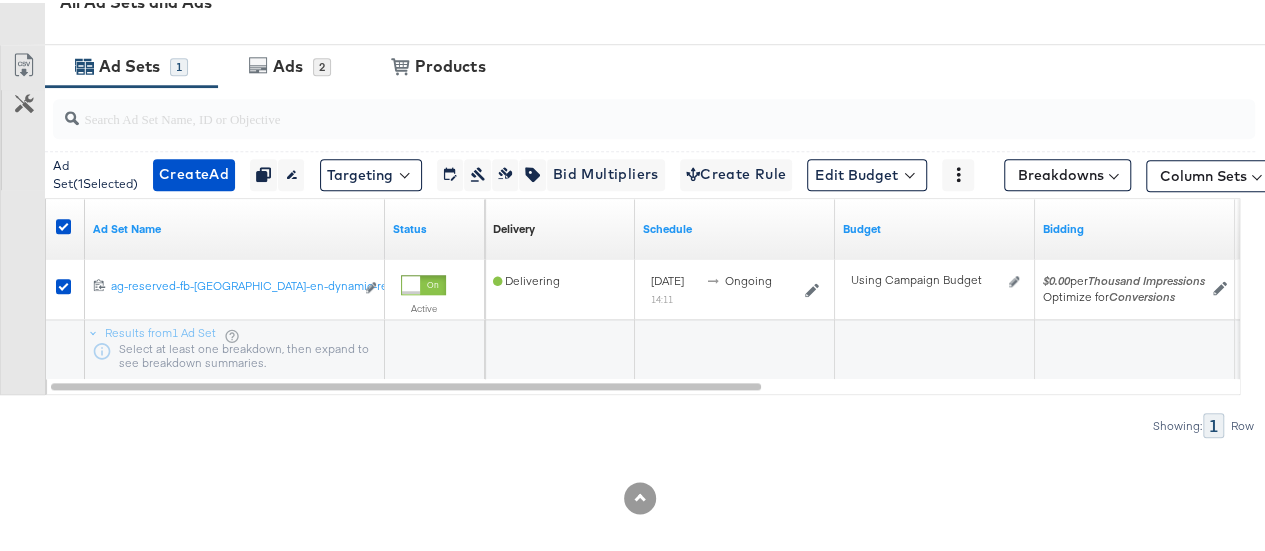 scroll, scrollTop: 955, scrollLeft: 0, axis: vertical 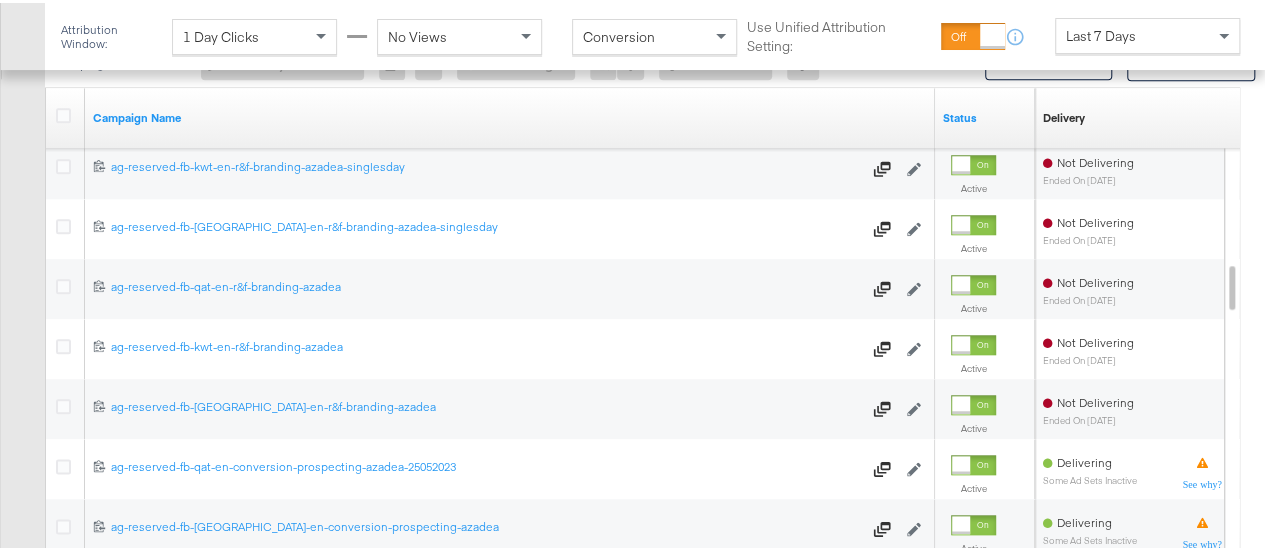 click on "23860699495530239 ag-reserved-fb-kwt-en-r&f-branding-azadea-singlesday ag-reserved-fb-kwt-en-r&f-branding-azadea-singlesday Edit Campaign" at bounding box center [510, 166] 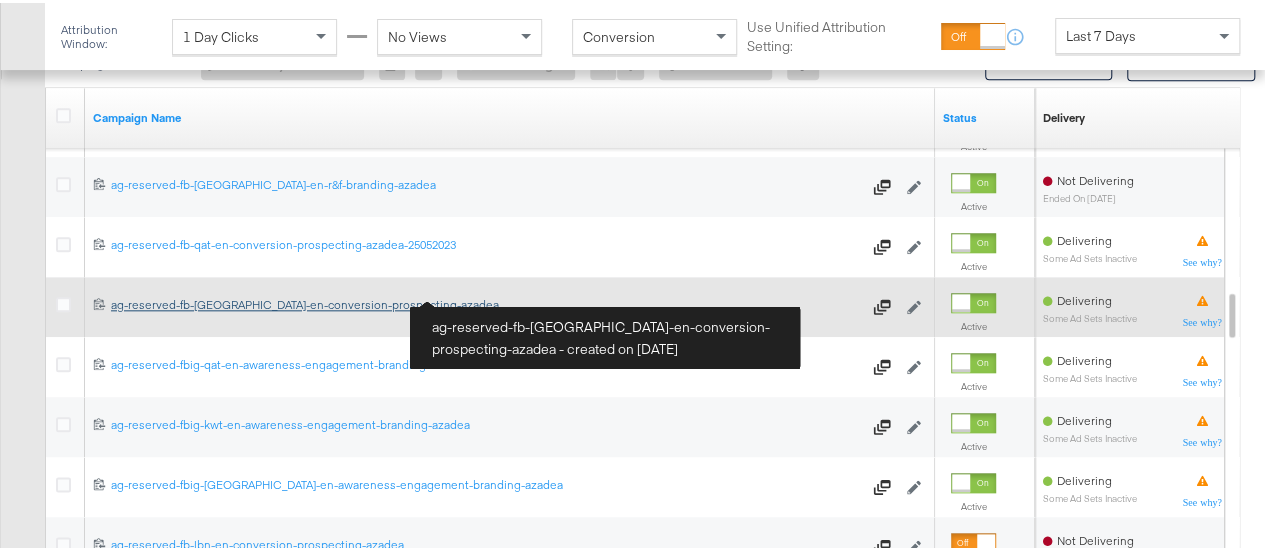 click on "ag-reserved-fb-[GEOGRAPHIC_DATA]-en-conversion-prospecting-azadea ag-reserved-fb-[GEOGRAPHIC_DATA]-en-conversion-prospecting-azadea" at bounding box center (486, 302) 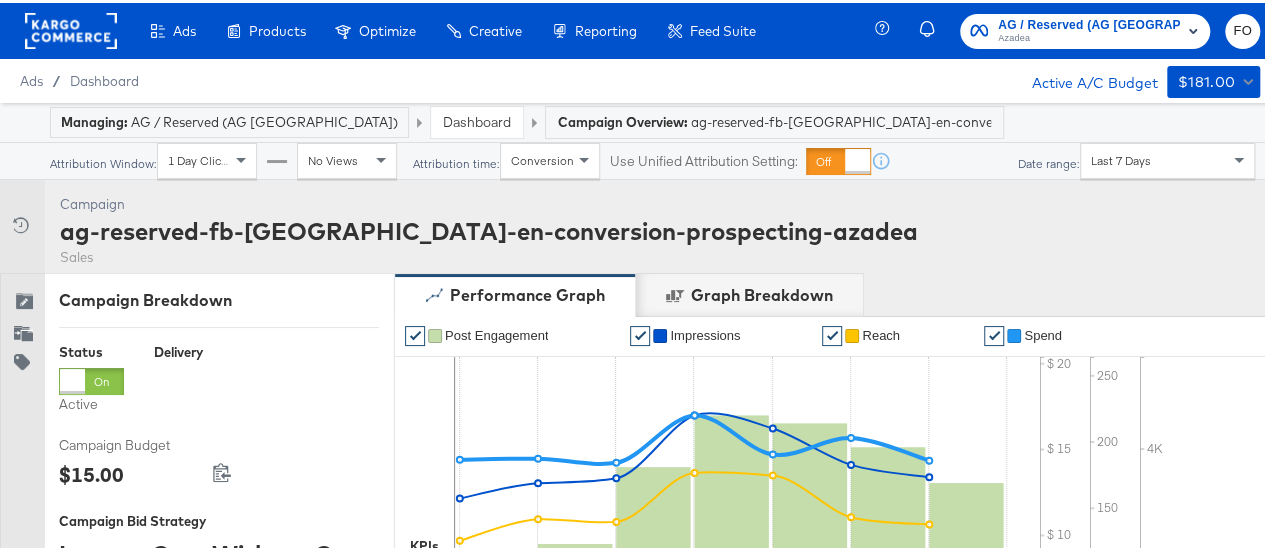 scroll, scrollTop: 1016, scrollLeft: 0, axis: vertical 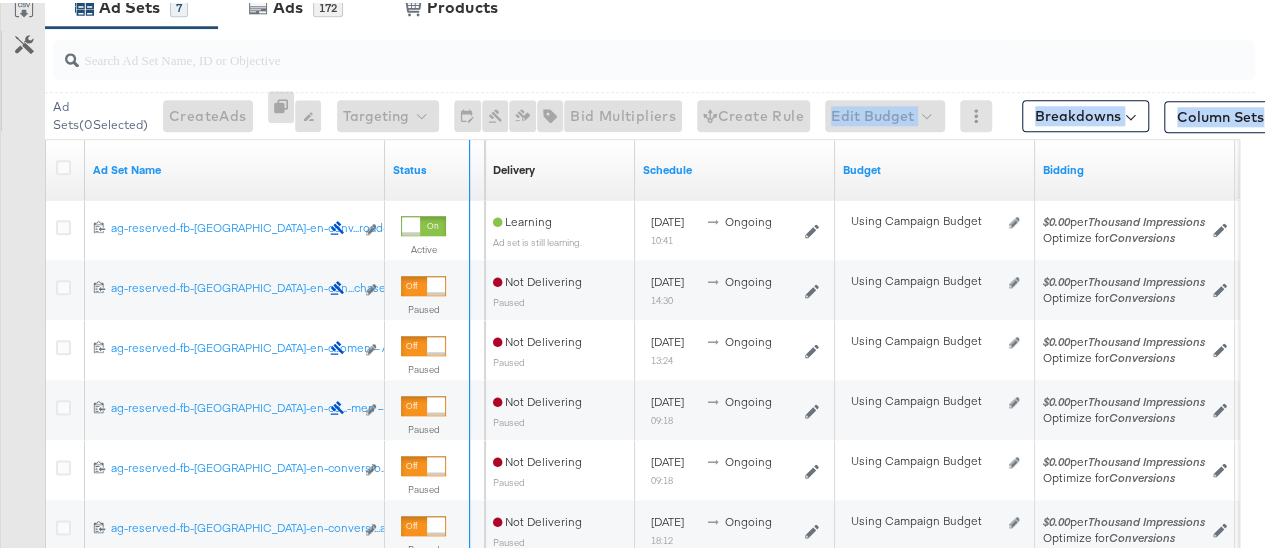 drag, startPoint x: 380, startPoint y: 149, endPoint x: 706, endPoint y: 143, distance: 326.0552 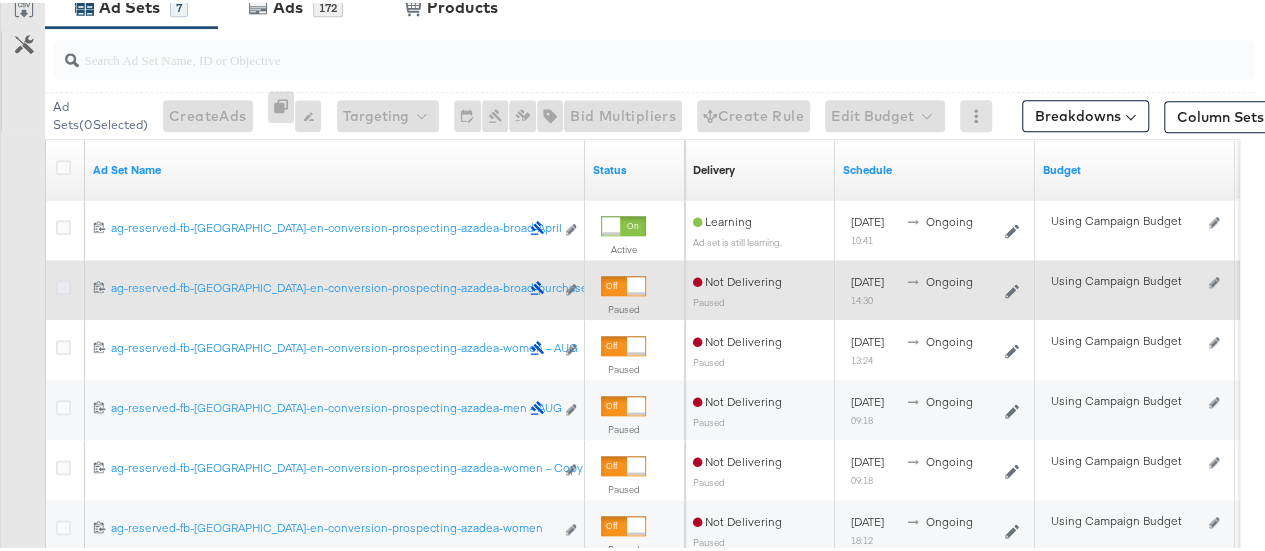 click at bounding box center [63, 284] 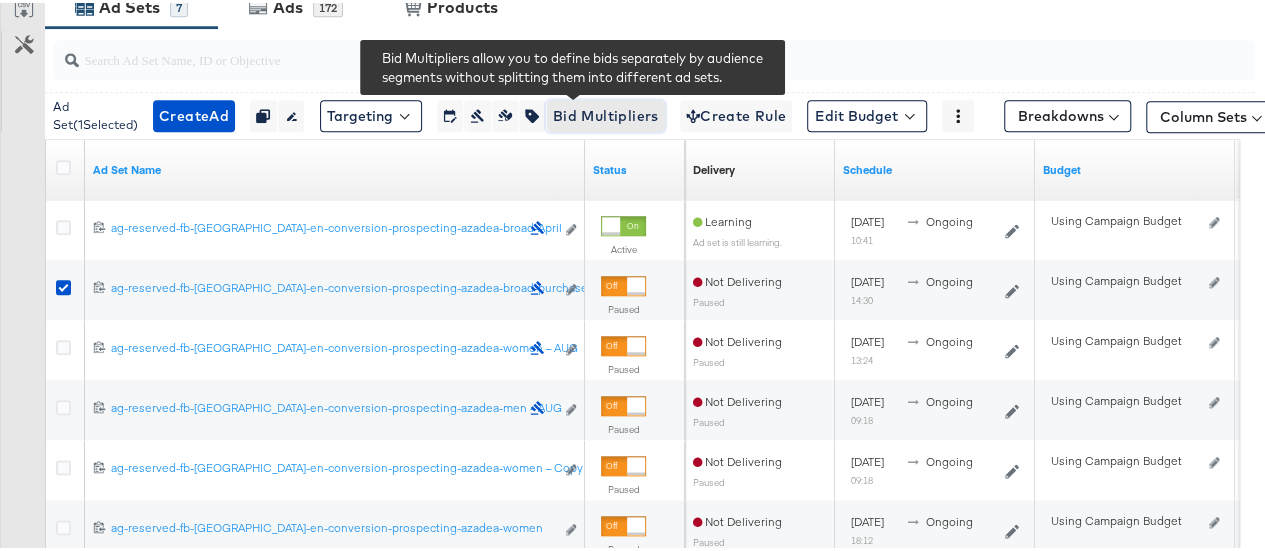 click on "Bid Multipliers" at bounding box center [606, 113] 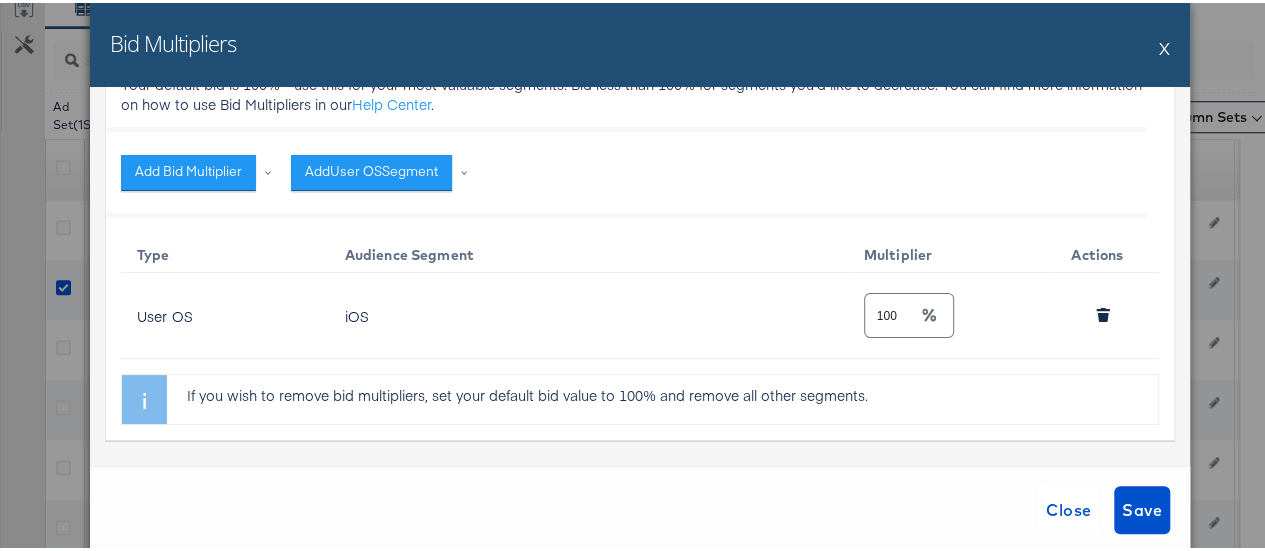 scroll, scrollTop: 84, scrollLeft: 0, axis: vertical 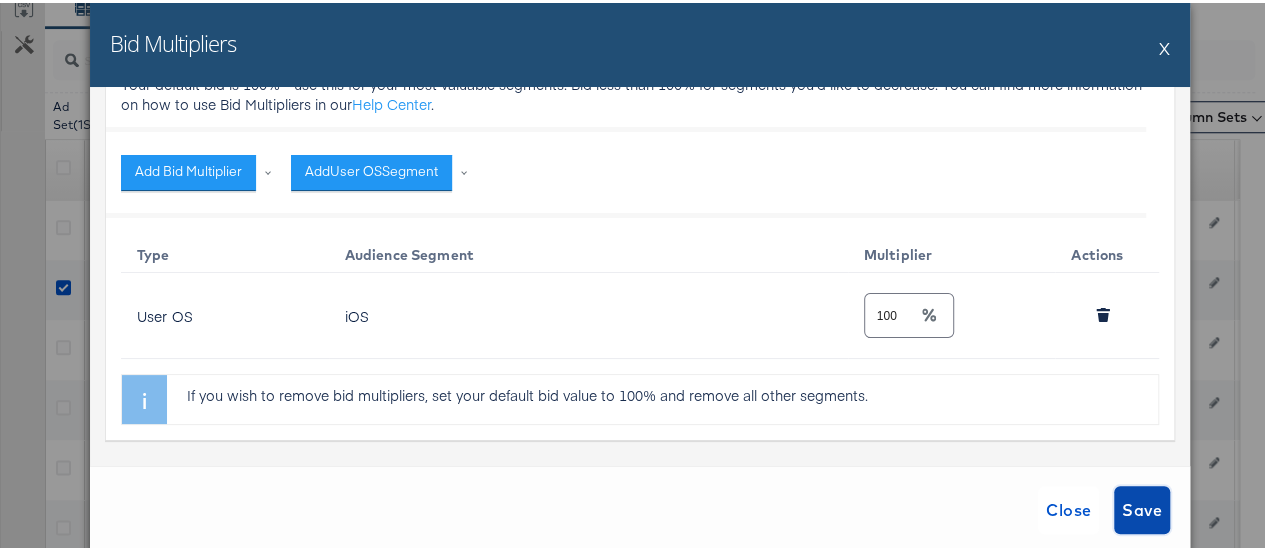 click on "Save" at bounding box center [1142, 507] 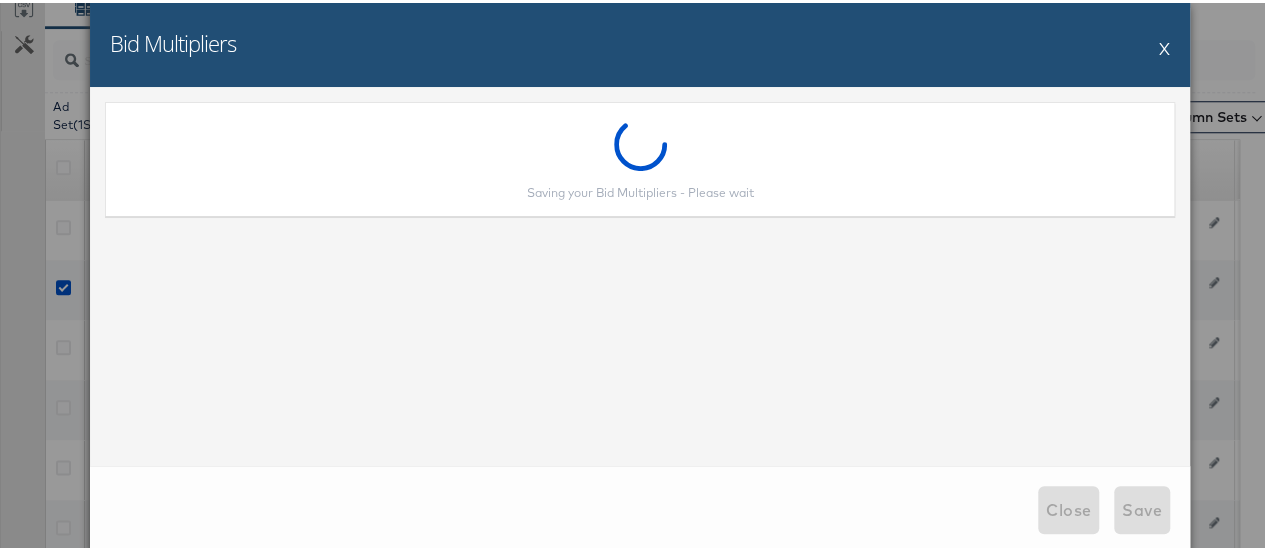 scroll, scrollTop: 0, scrollLeft: 0, axis: both 